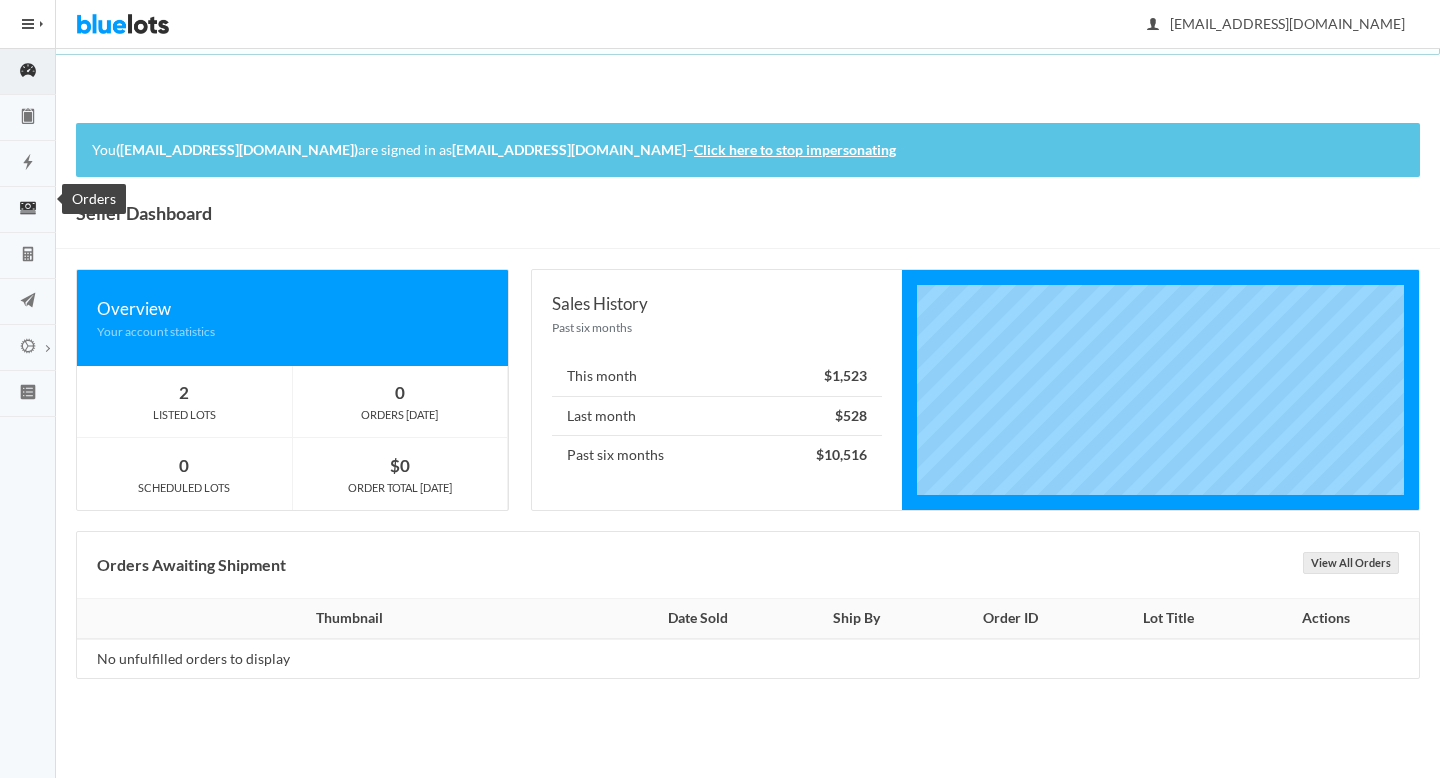 scroll, scrollTop: 0, scrollLeft: 0, axis: both 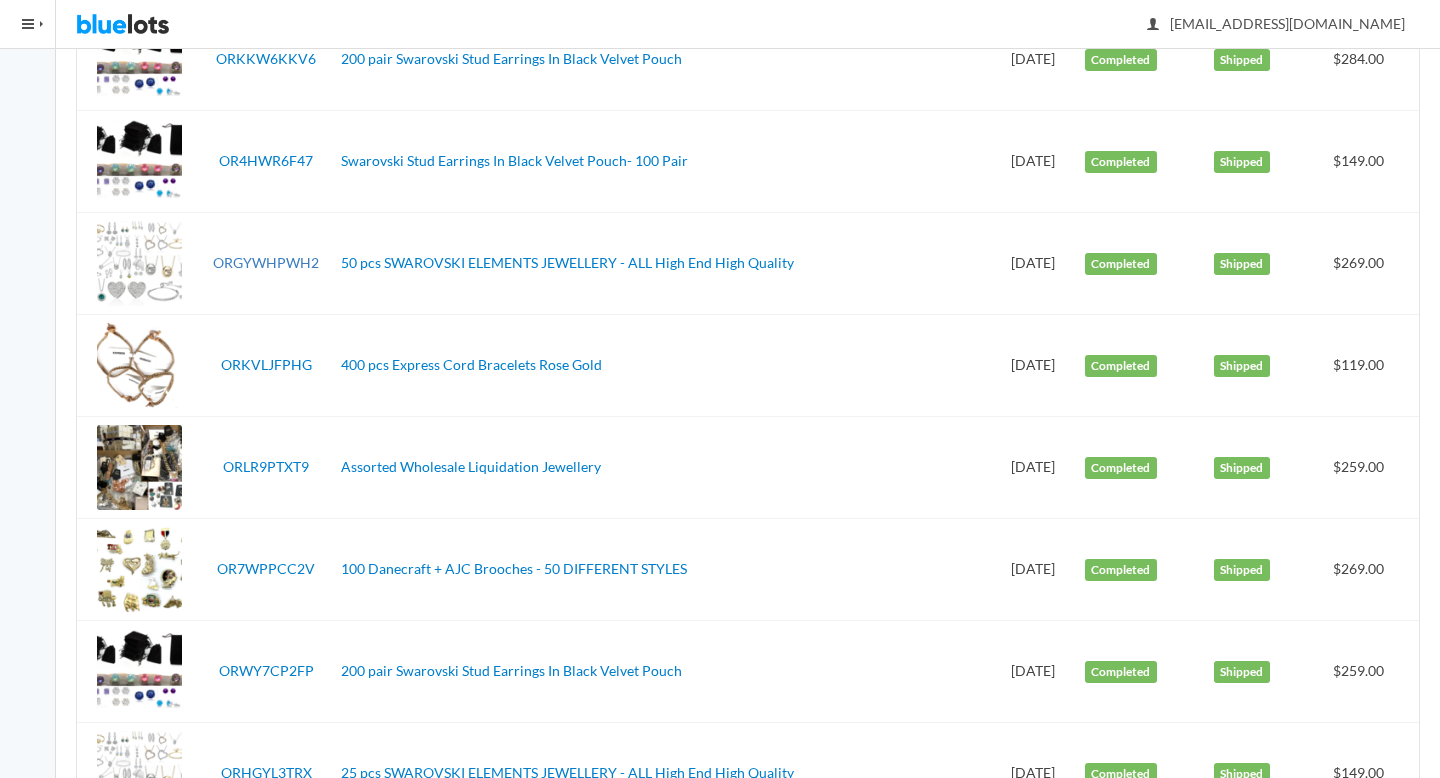click on "ORGYWHPWH2" at bounding box center [266, 262] 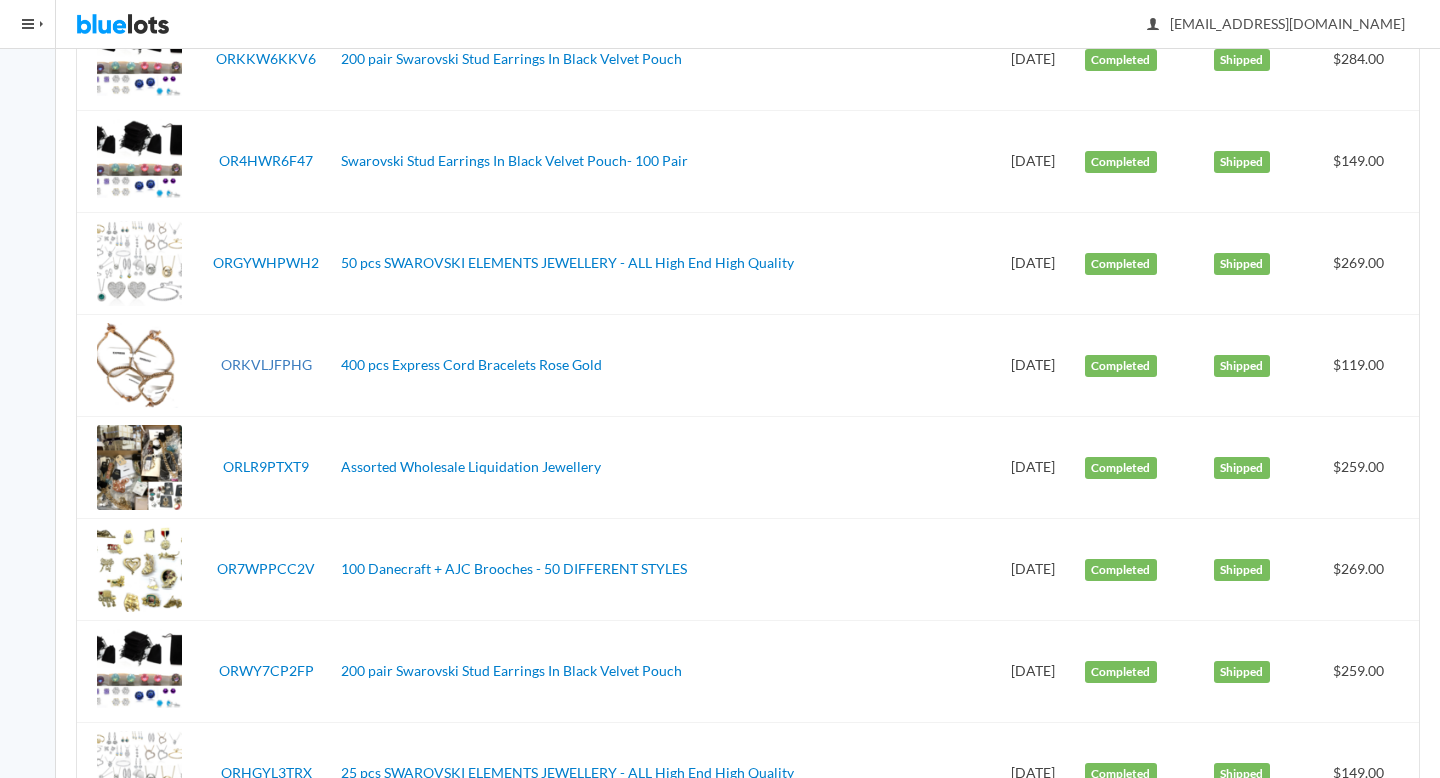 click on "ORKVLJFPHG" at bounding box center (266, 364) 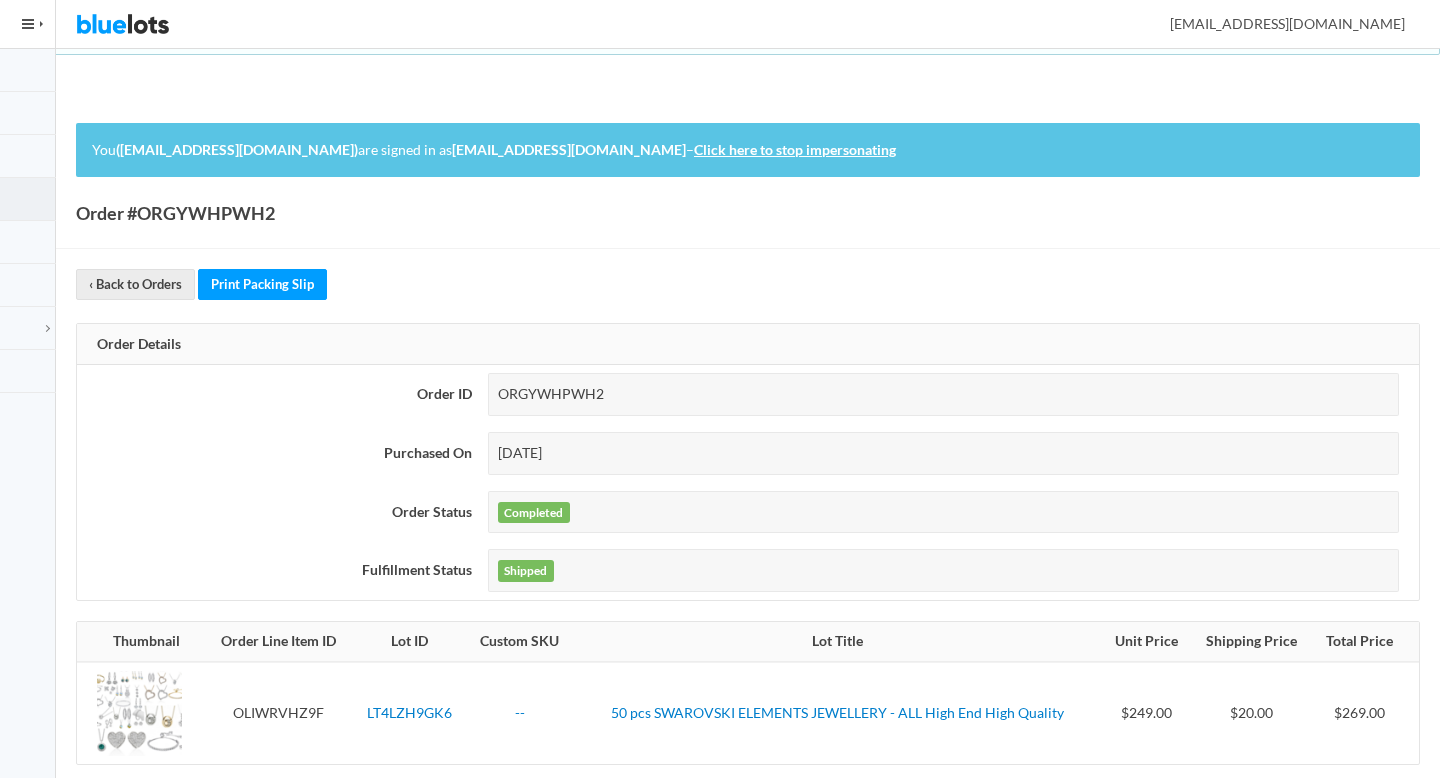 scroll, scrollTop: 177, scrollLeft: 0, axis: vertical 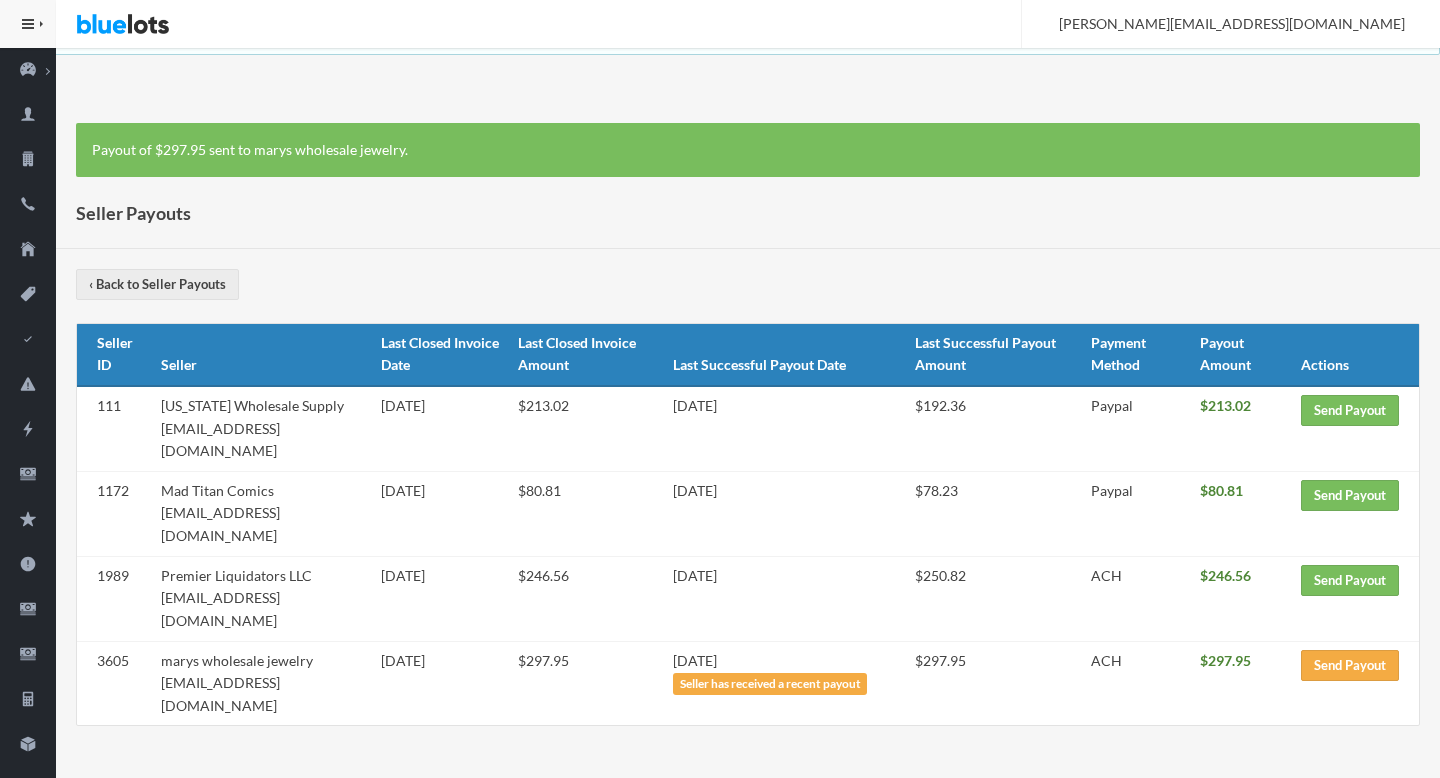 click on "Premier Liquidators LLC premier.liquidators@yahoo.com" at bounding box center [262, 598] 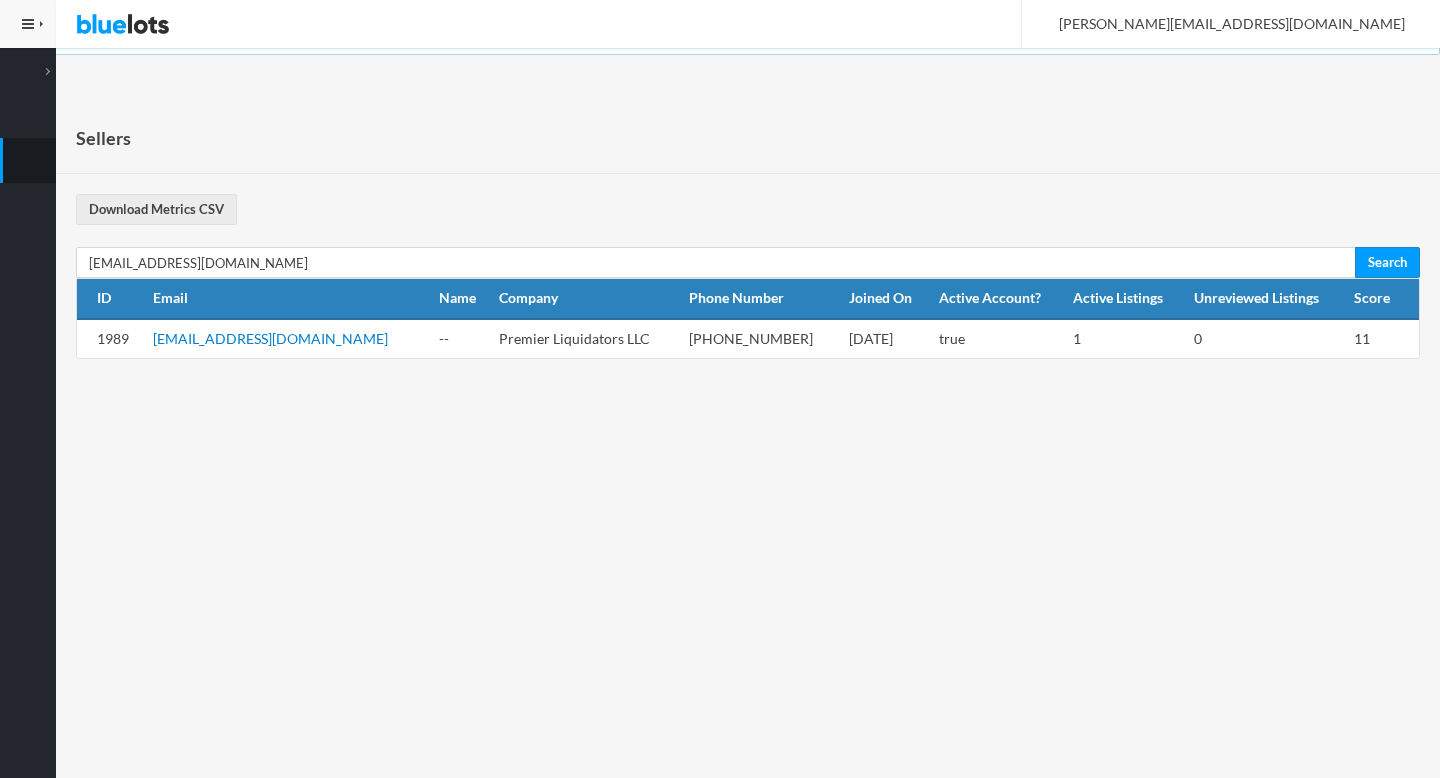 scroll, scrollTop: 0, scrollLeft: 0, axis: both 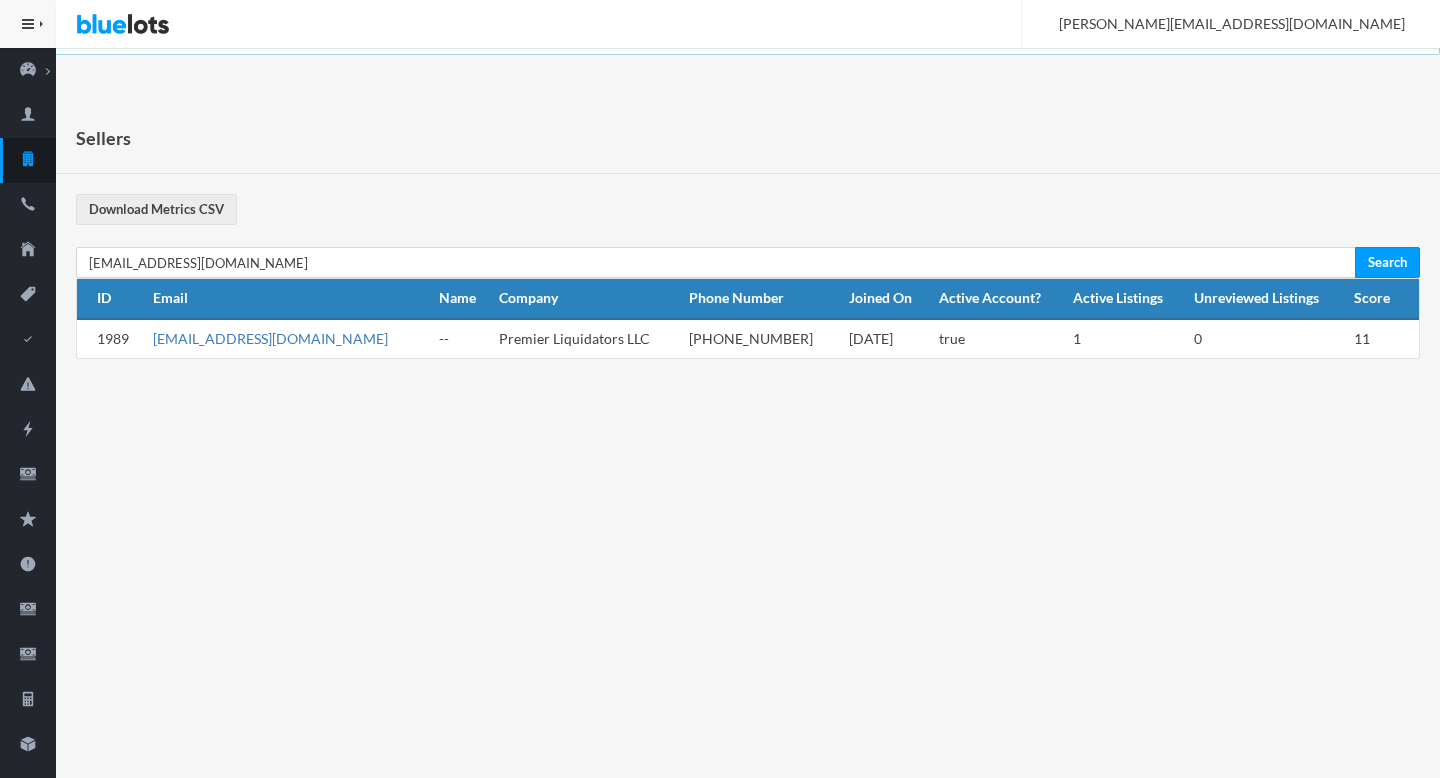 click on "premier.liquidators@yahoo.com" at bounding box center (270, 338) 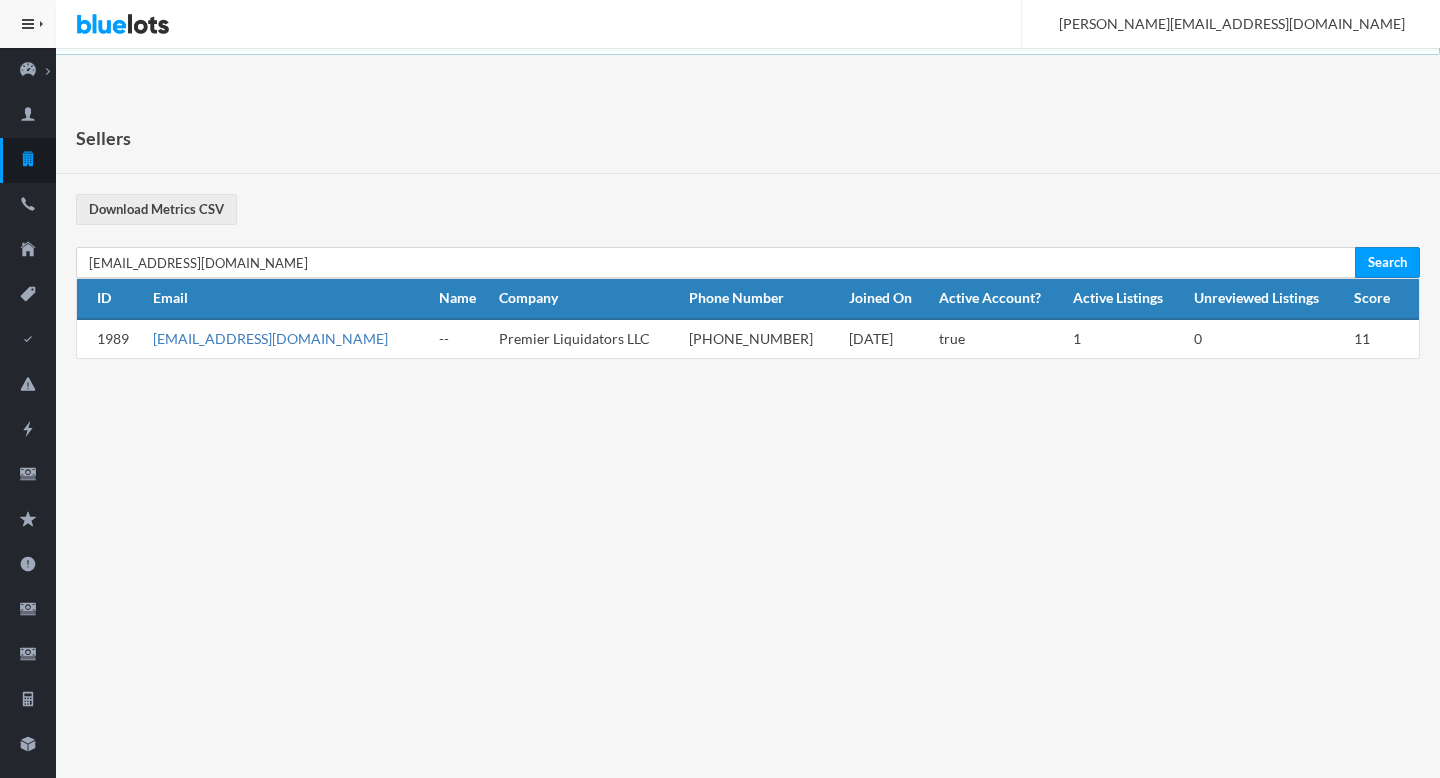 click on "premier.liquidators@yahoo.com" at bounding box center (270, 338) 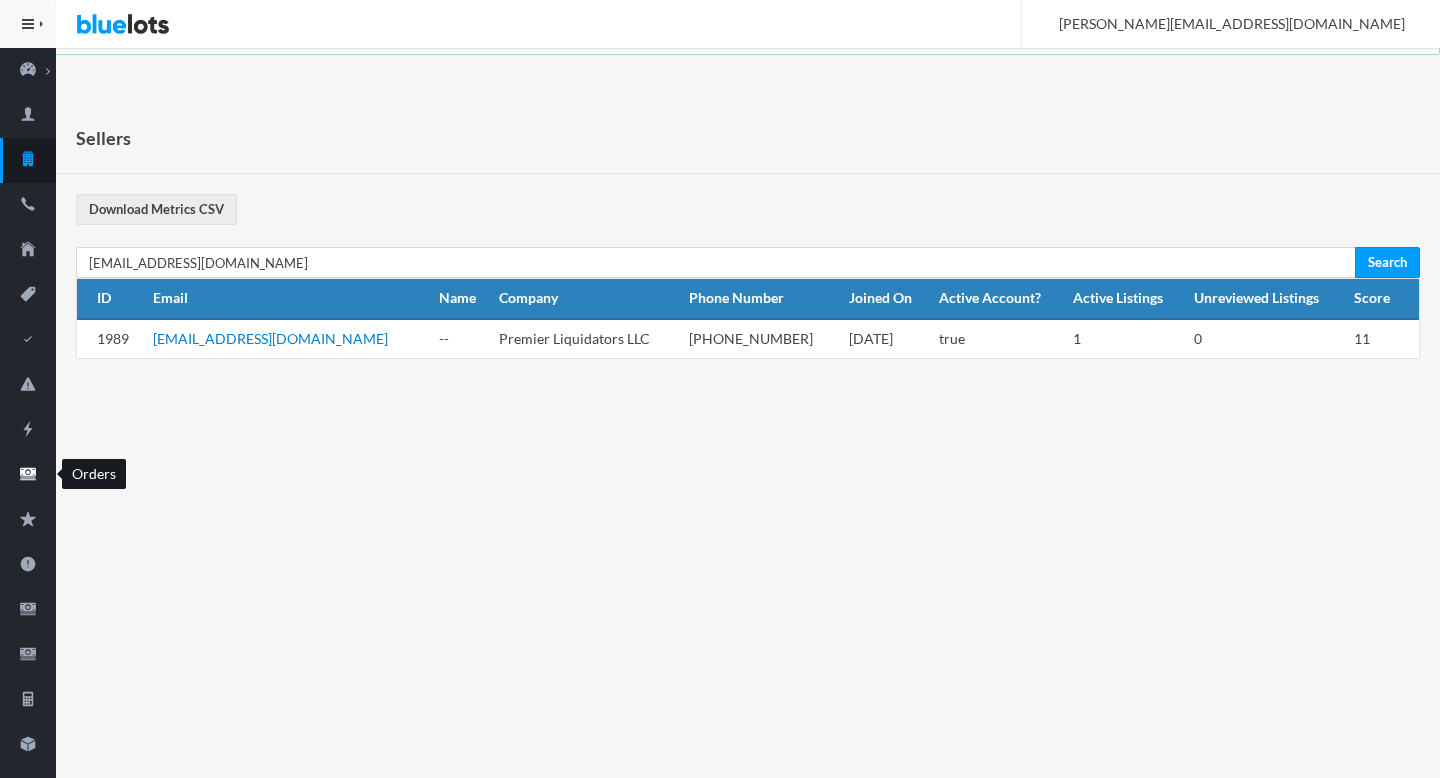 click 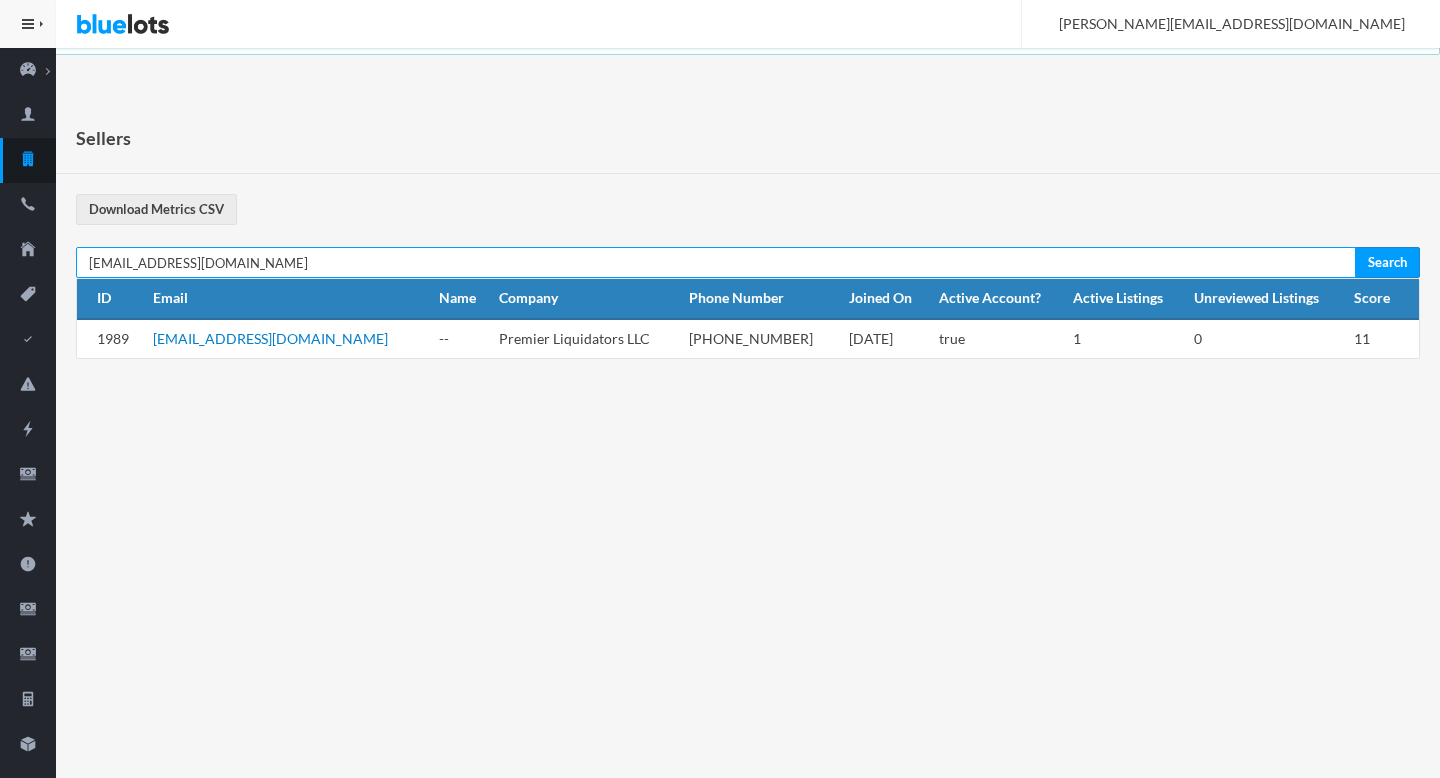 click on "[EMAIL_ADDRESS][DOMAIN_NAME]" at bounding box center (716, 262) 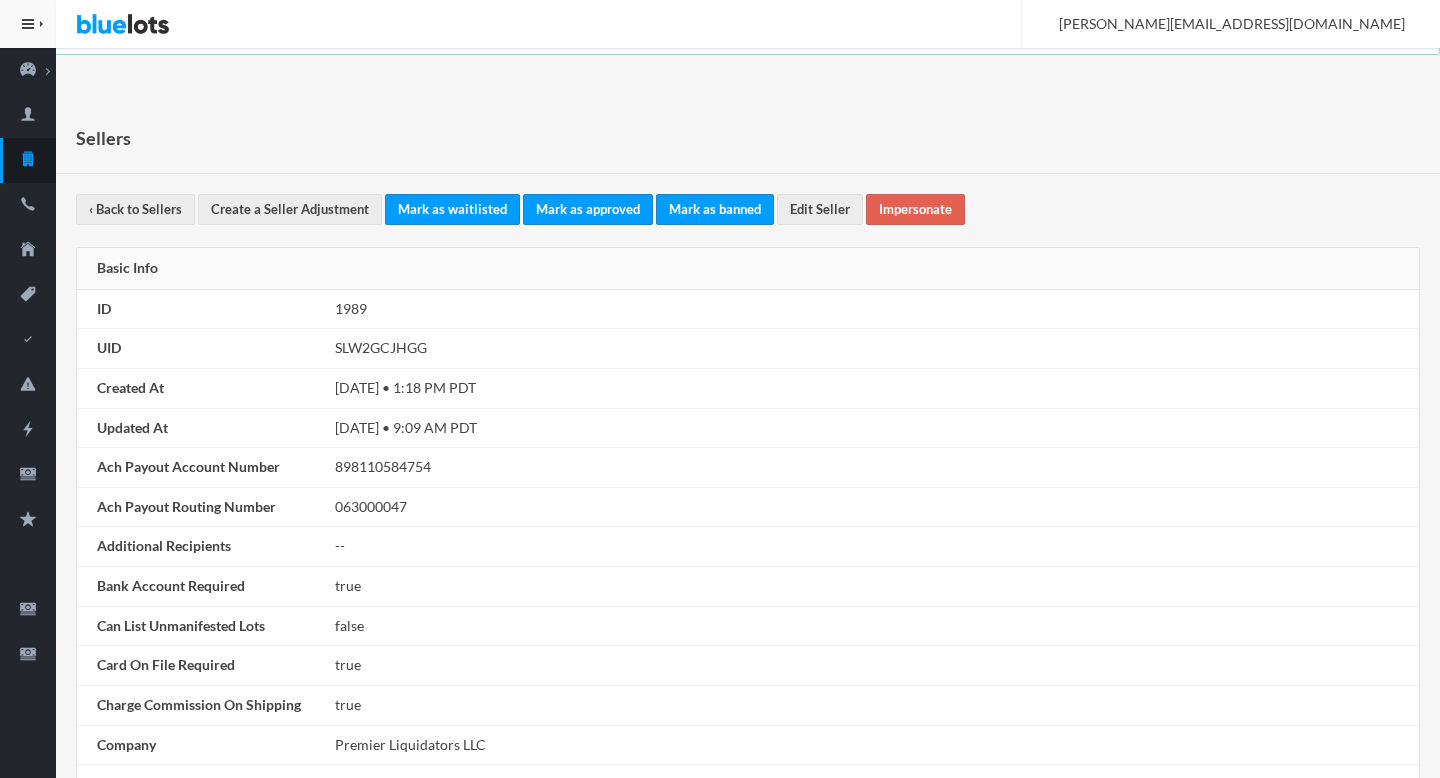 scroll, scrollTop: 0, scrollLeft: 0, axis: both 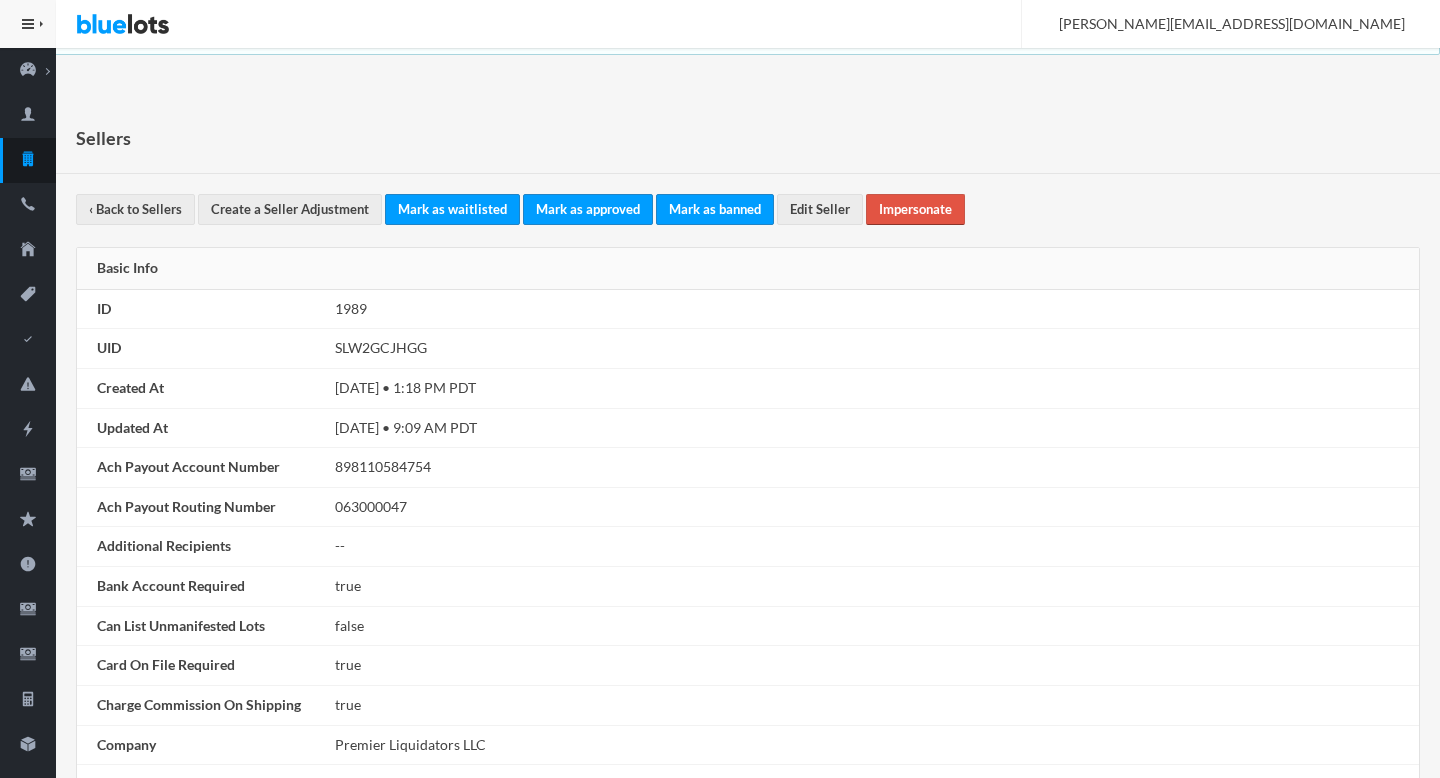 click on "Impersonate" at bounding box center (915, 209) 